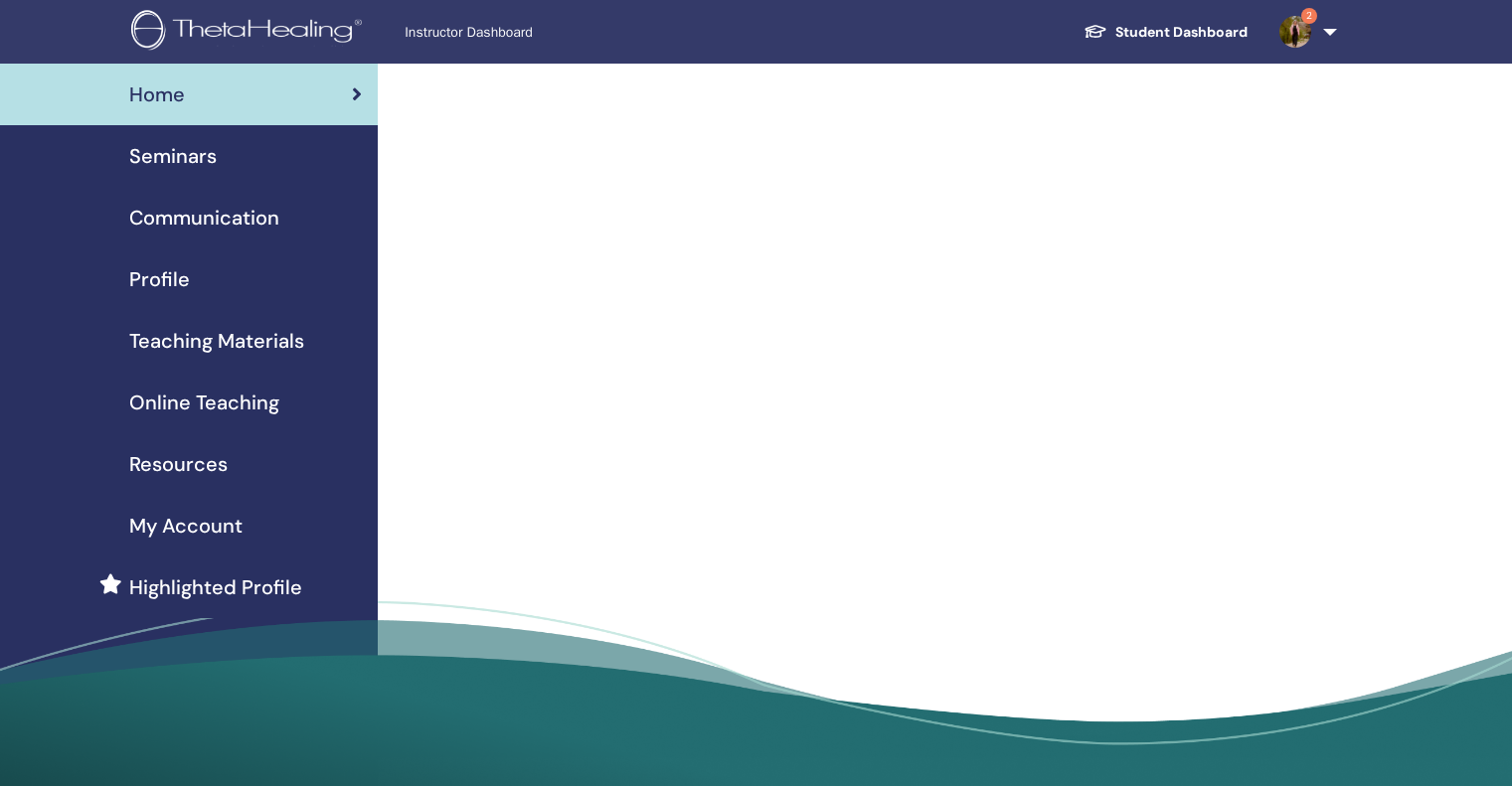 scroll, scrollTop: 0, scrollLeft: 0, axis: both 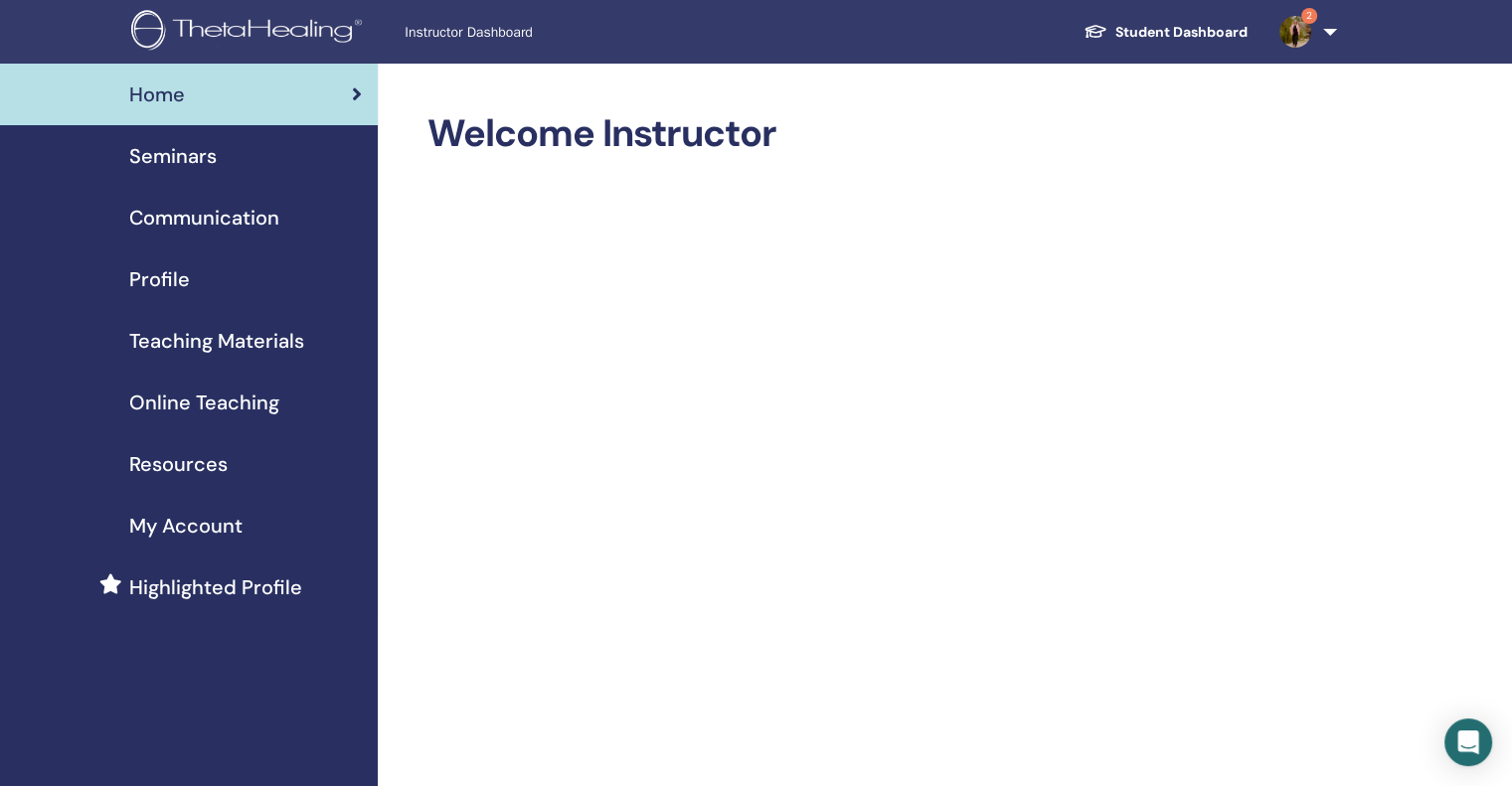 click on "Resources" at bounding box center (178, 464) 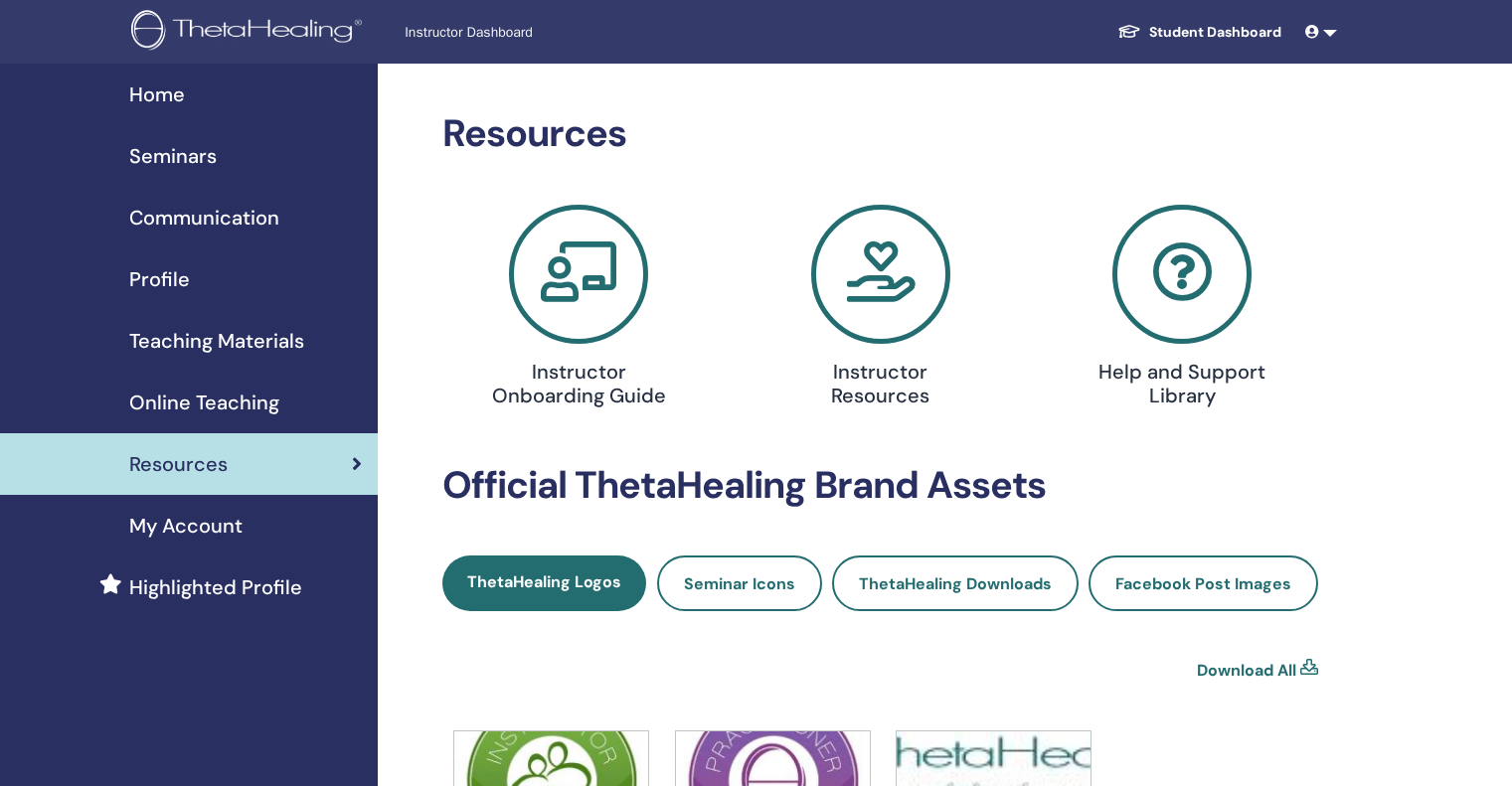 scroll, scrollTop: 0, scrollLeft: 0, axis: both 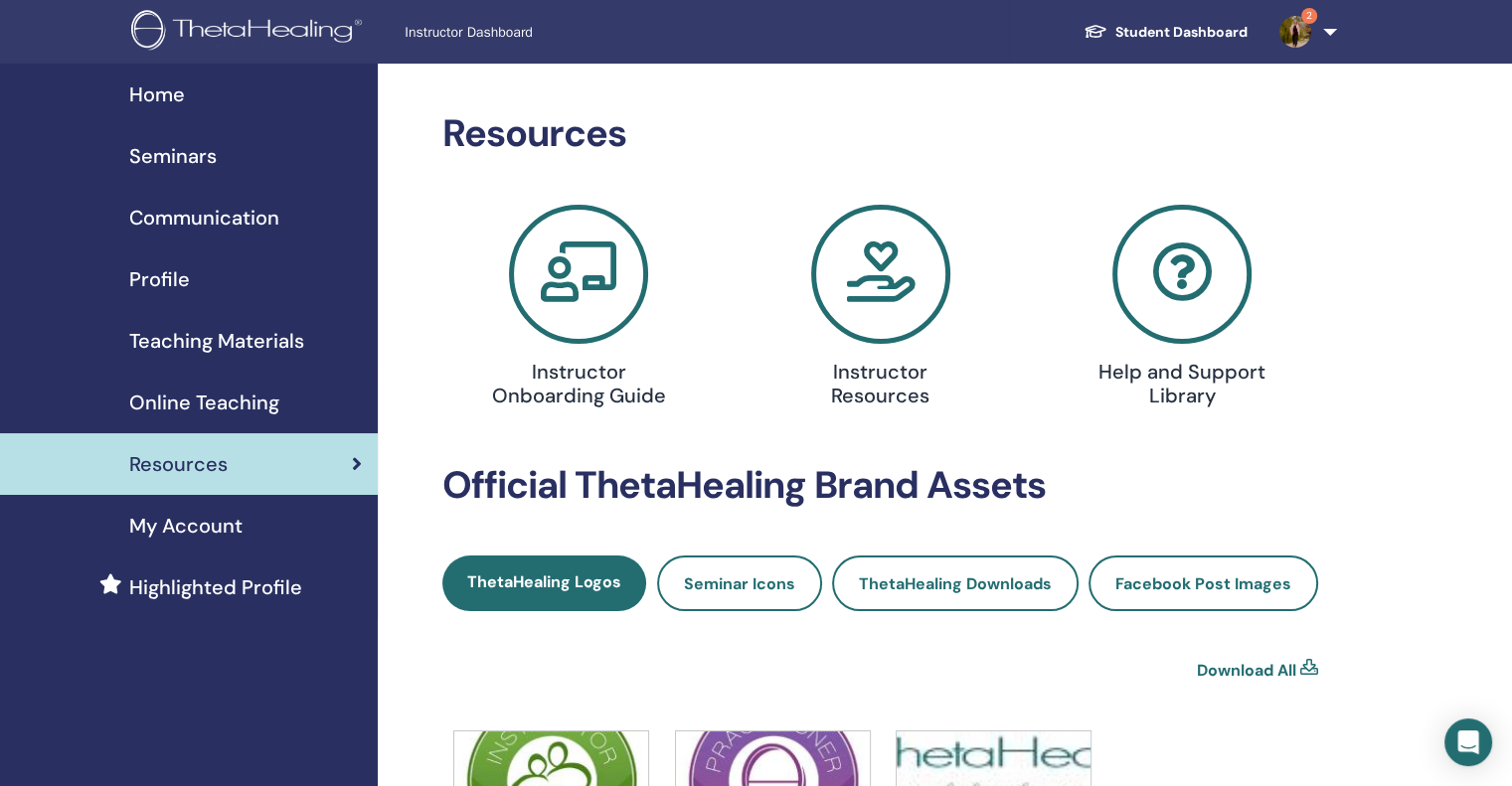click on "Online Teaching" at bounding box center [204, 402] 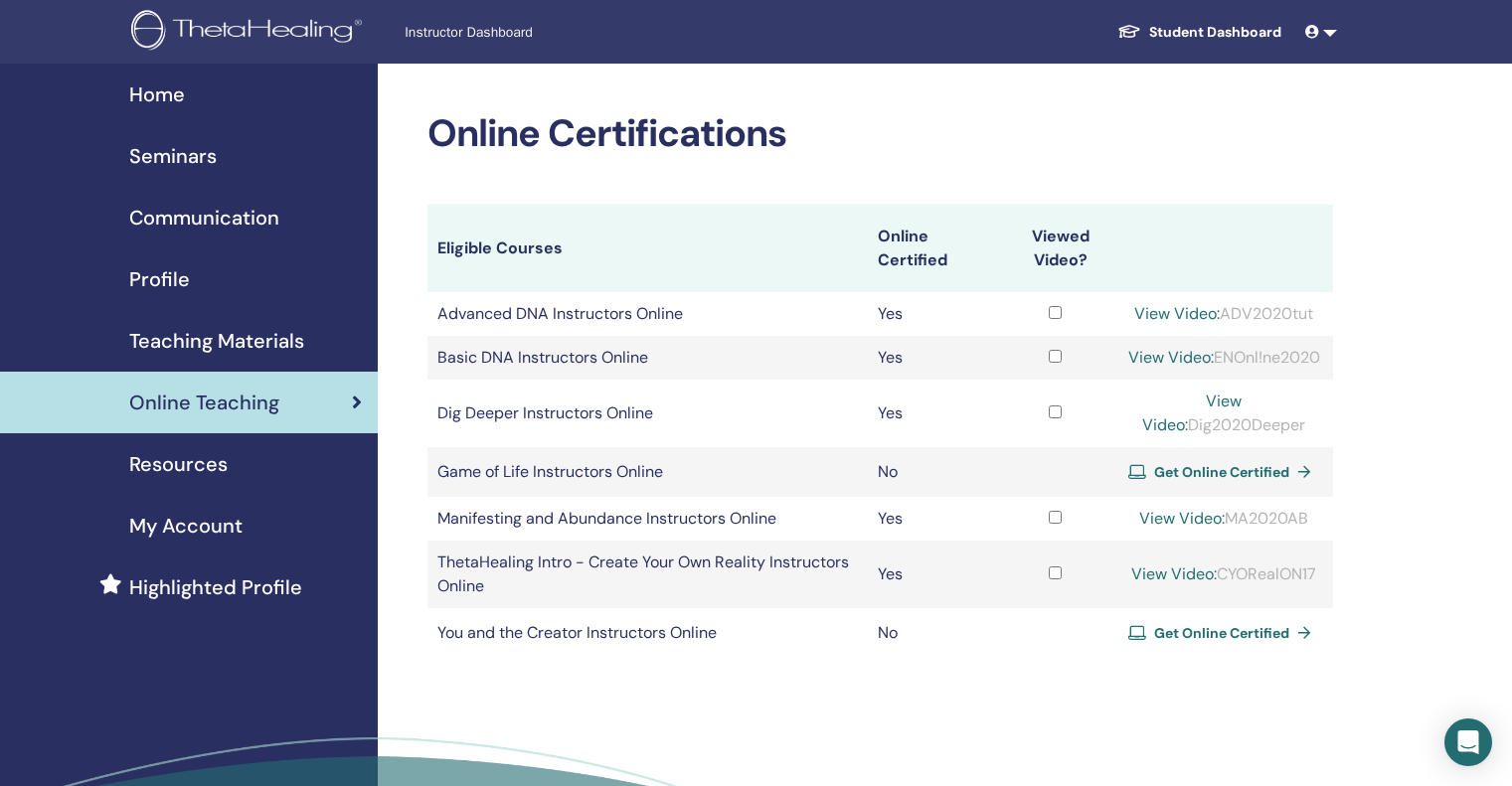 scroll, scrollTop: 0, scrollLeft: 0, axis: both 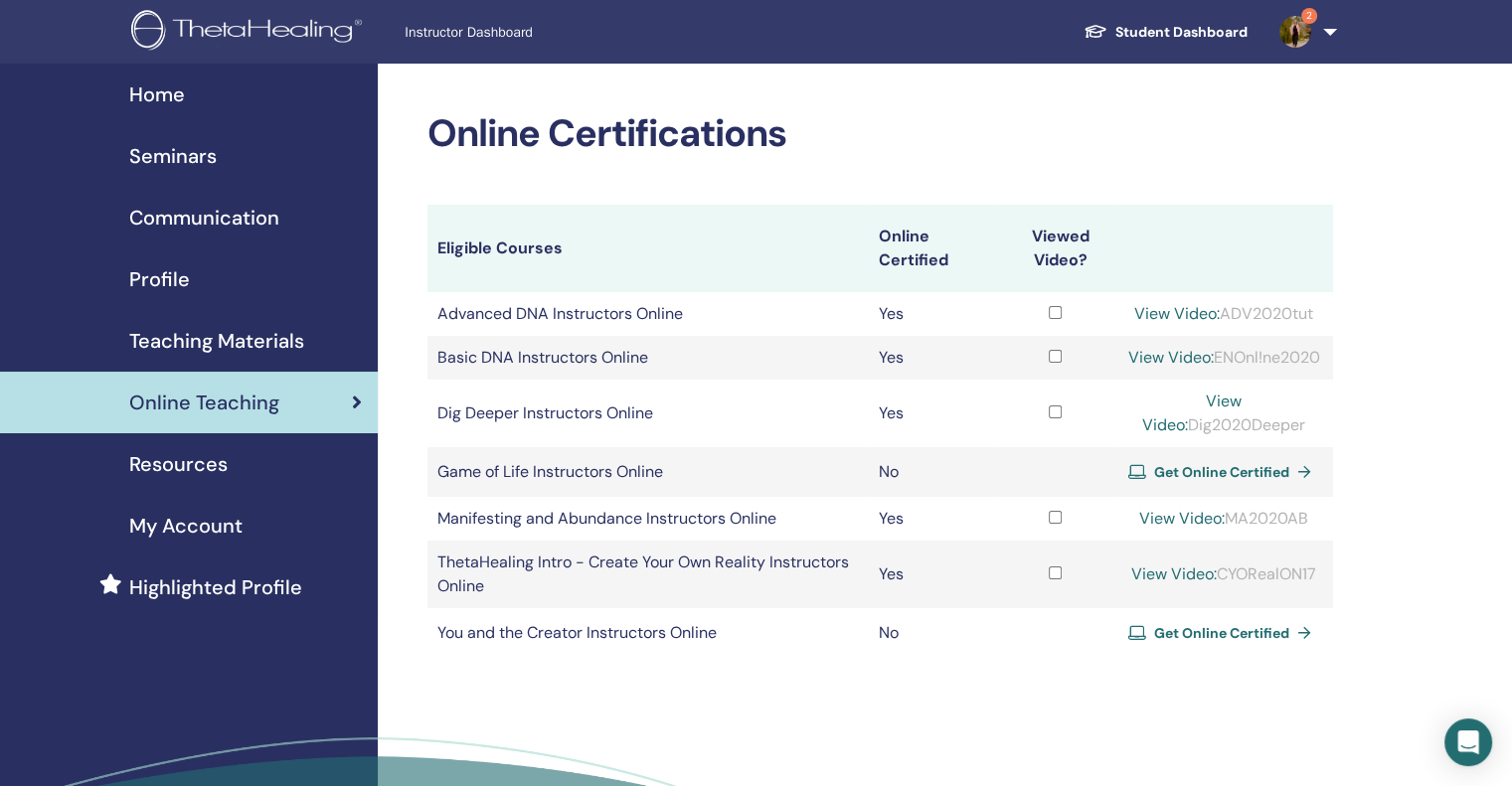 click on "Teaching Materials" at bounding box center (217, 341) 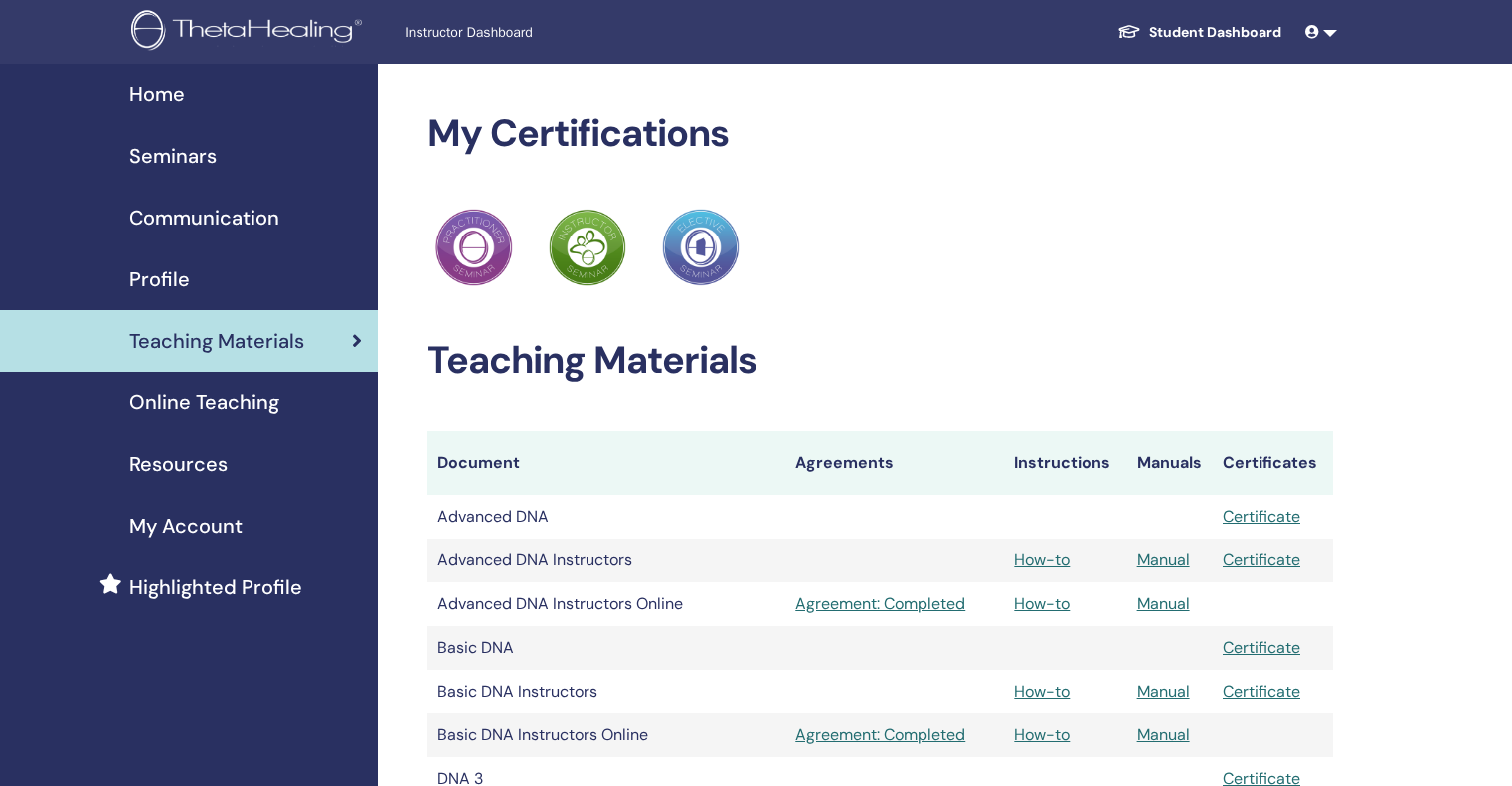 scroll, scrollTop: 0, scrollLeft: 0, axis: both 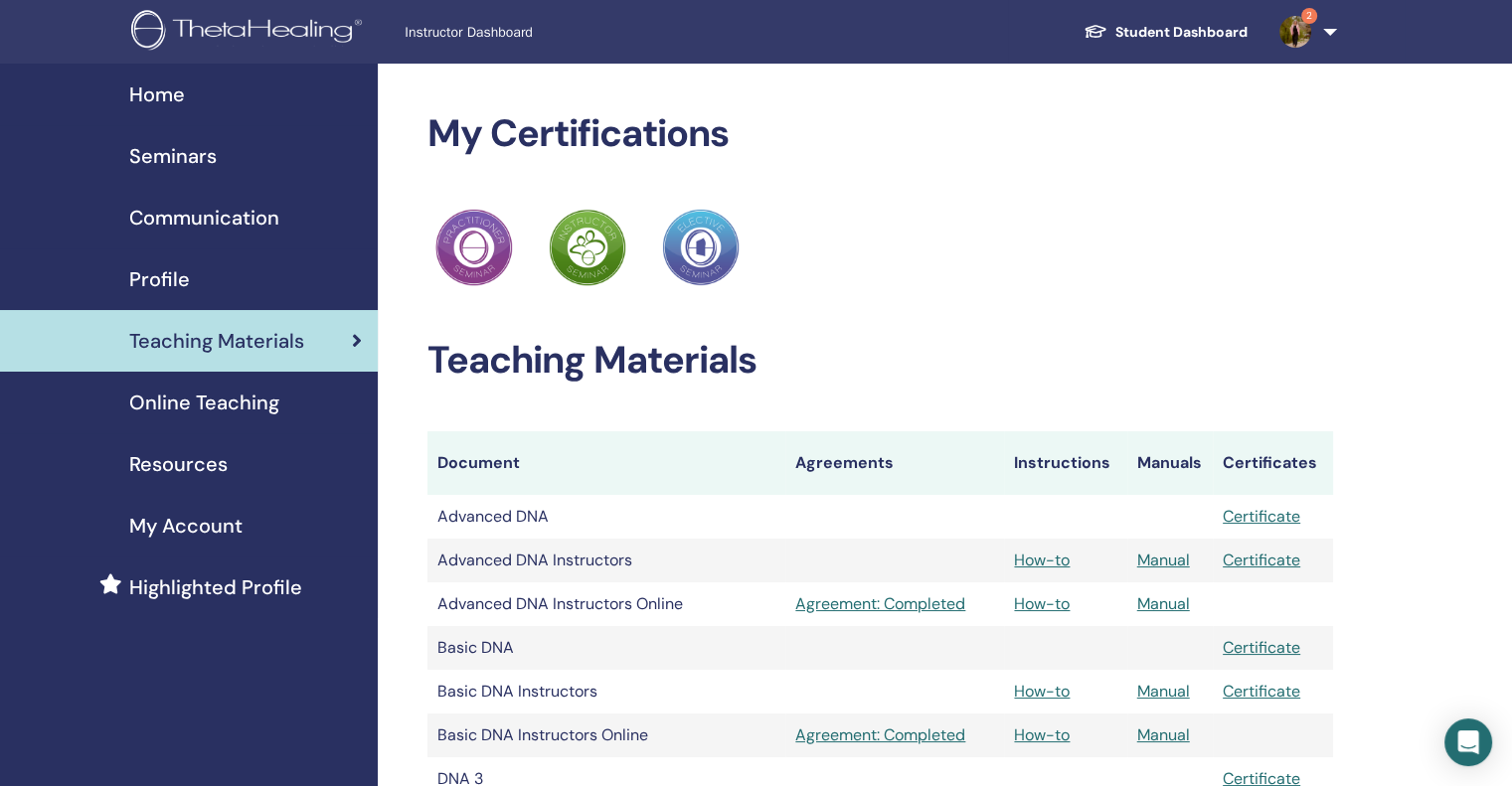click on "Student Dashboard" at bounding box center (1165, 32) 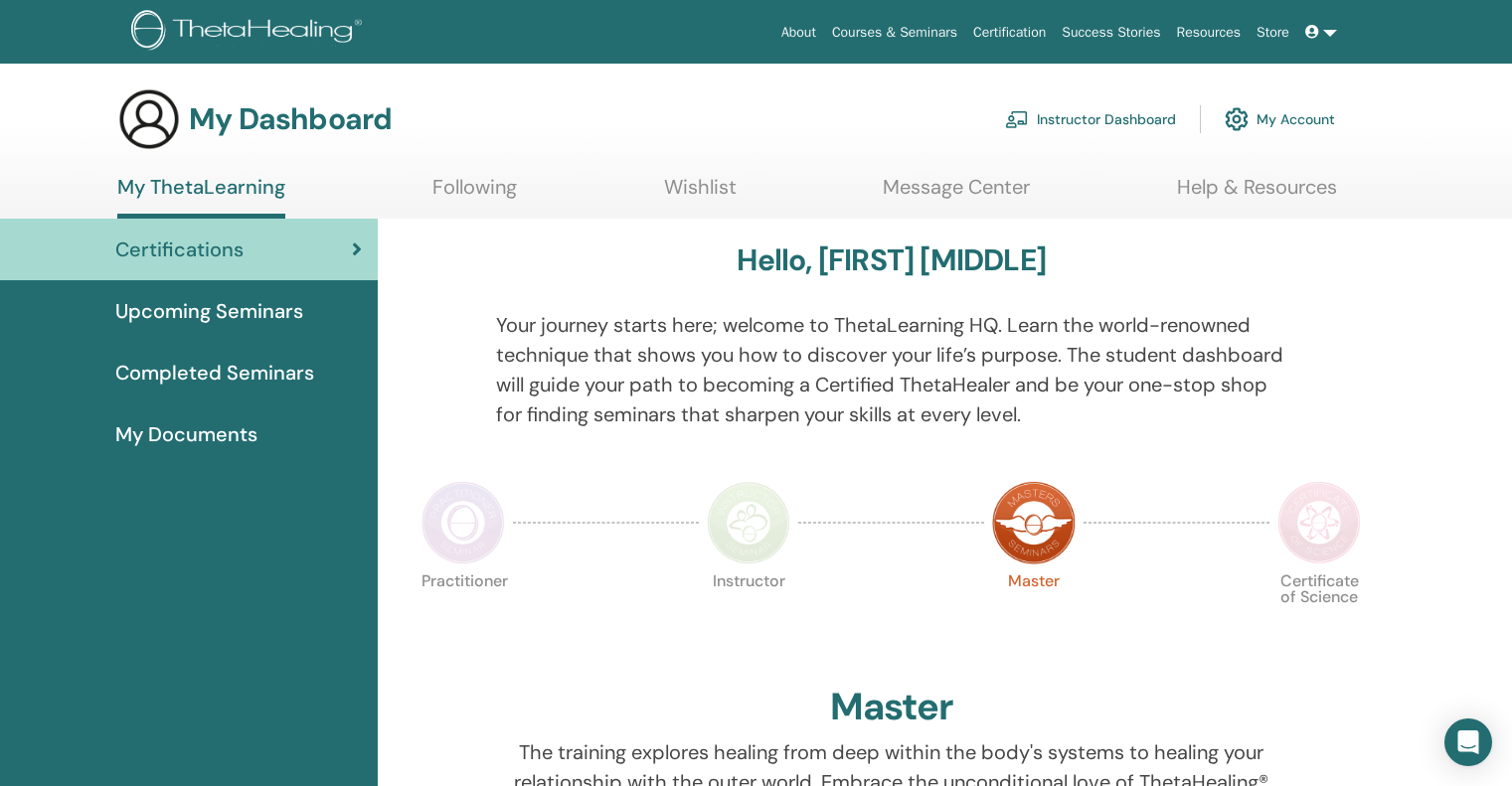 scroll, scrollTop: 0, scrollLeft: 0, axis: both 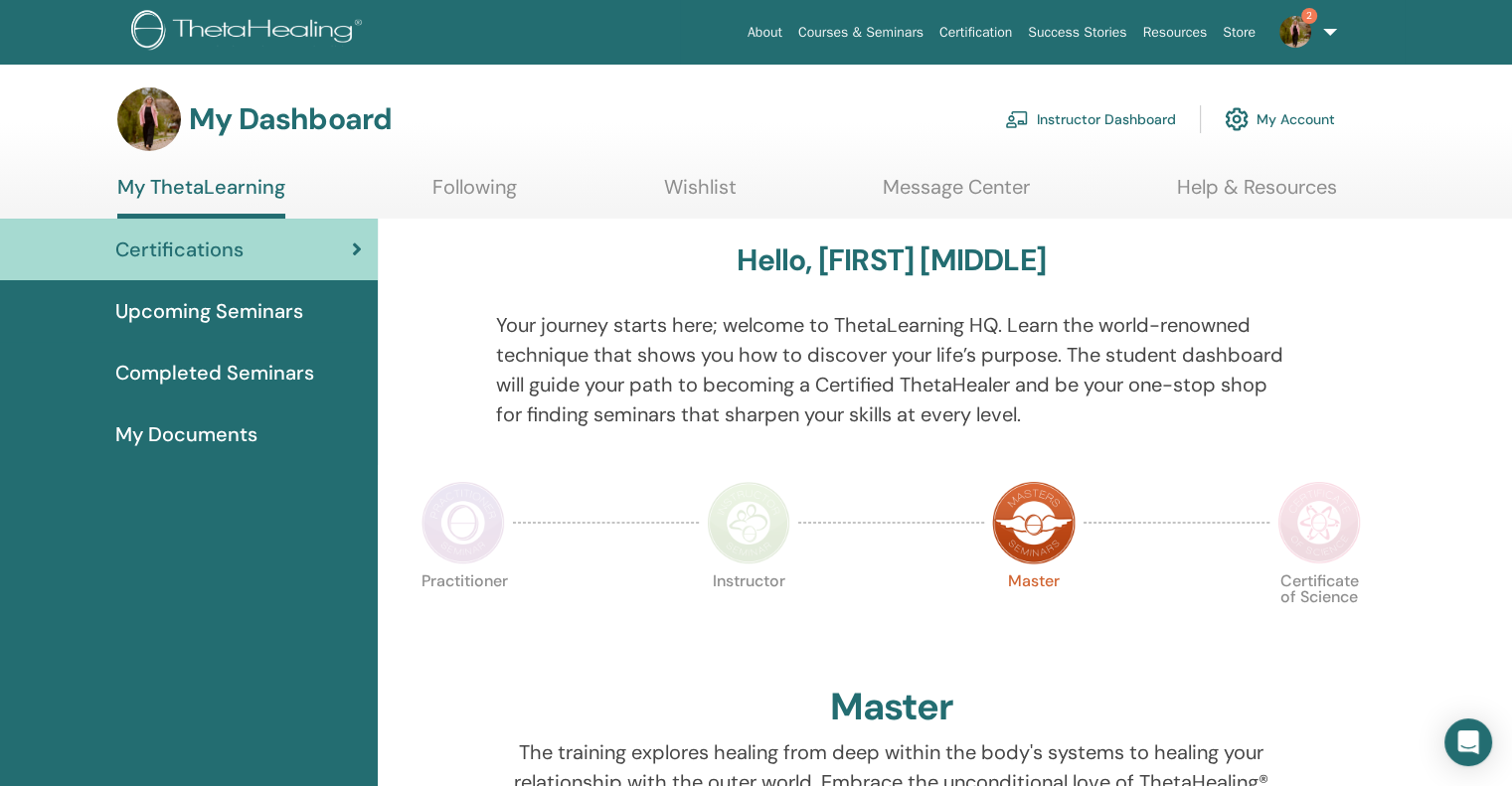 click at bounding box center (1295, 32) 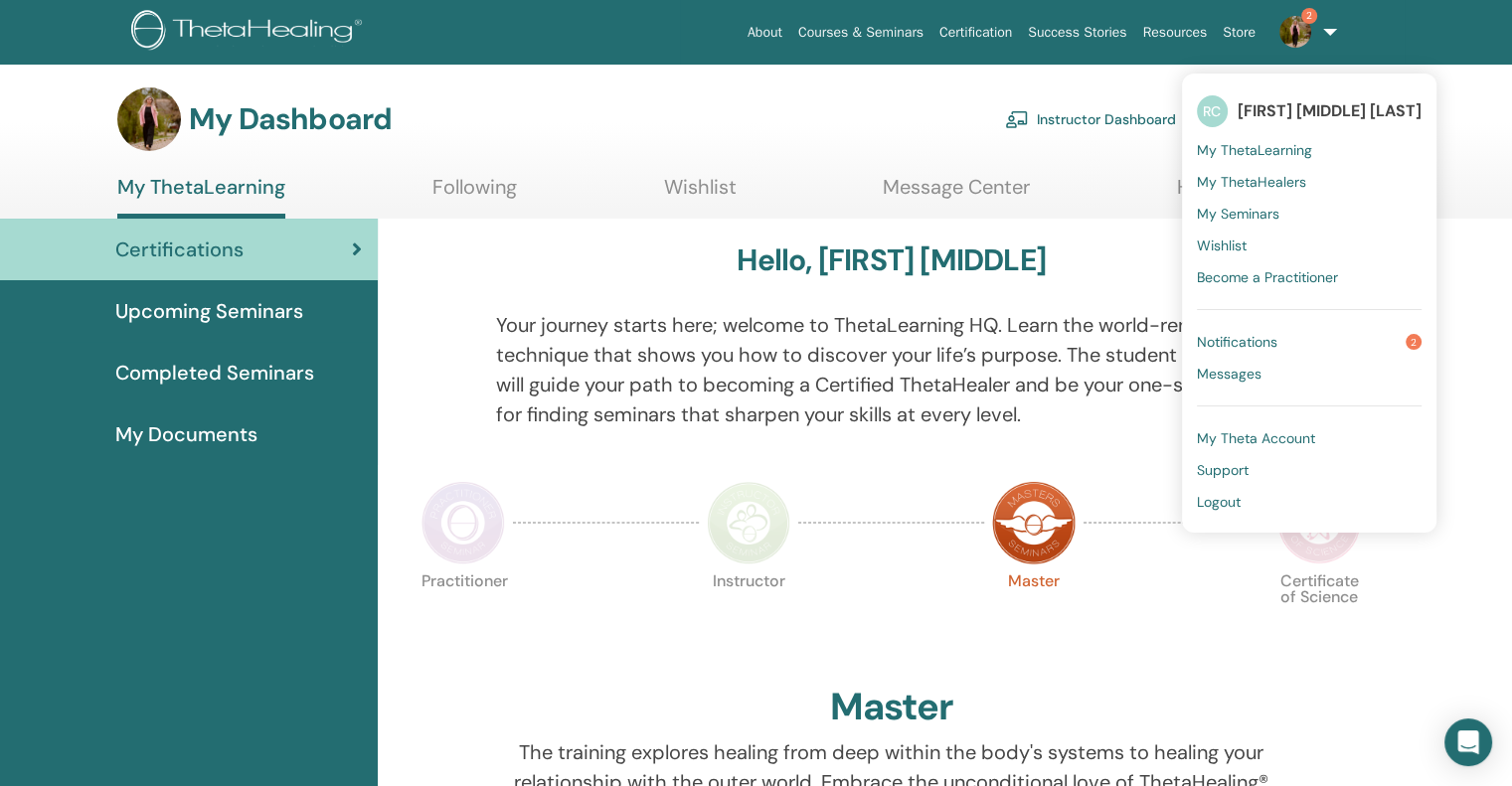 click on "Notifications 2" at bounding box center (1309, 342) 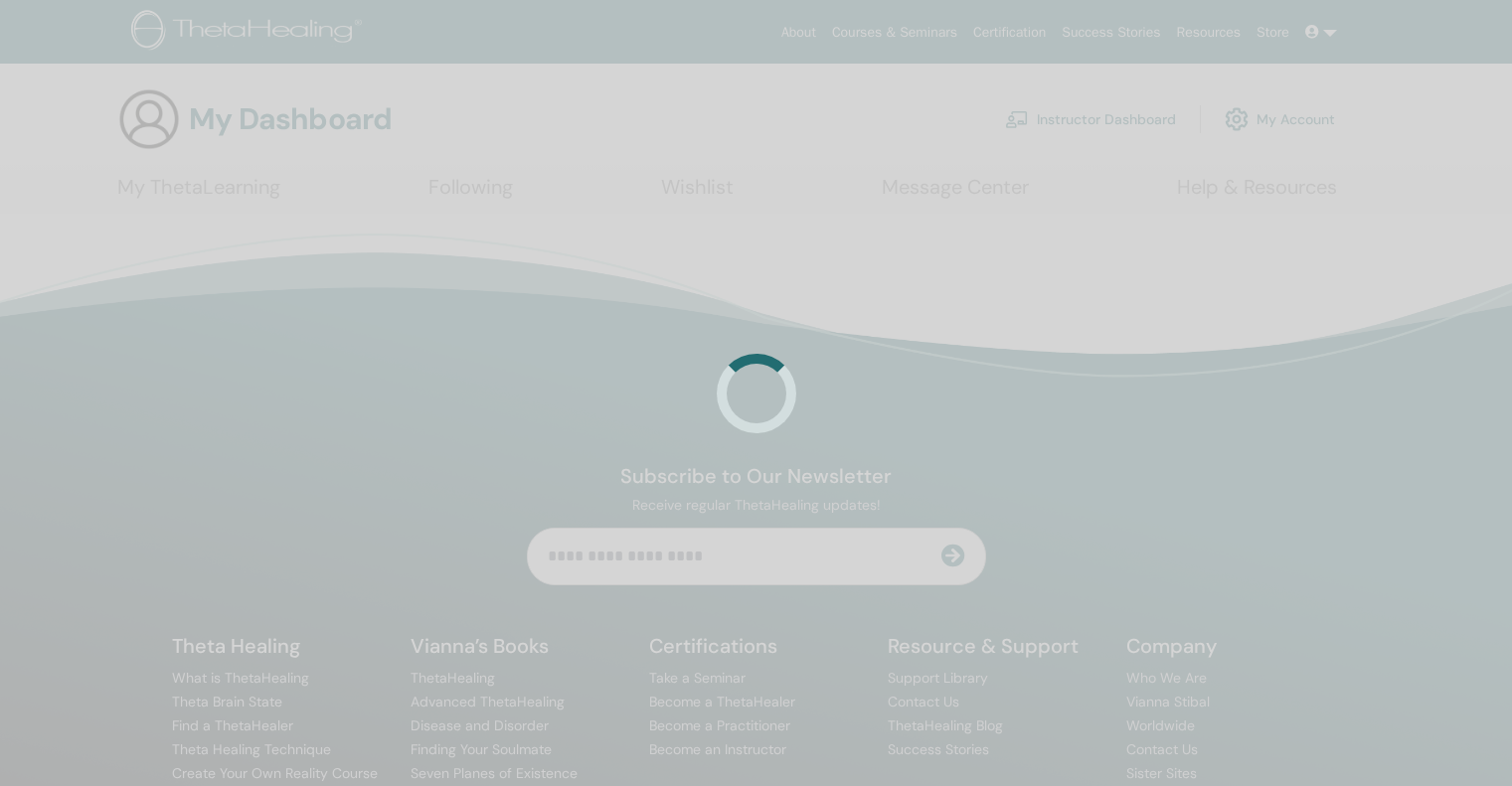 scroll, scrollTop: 0, scrollLeft: 0, axis: both 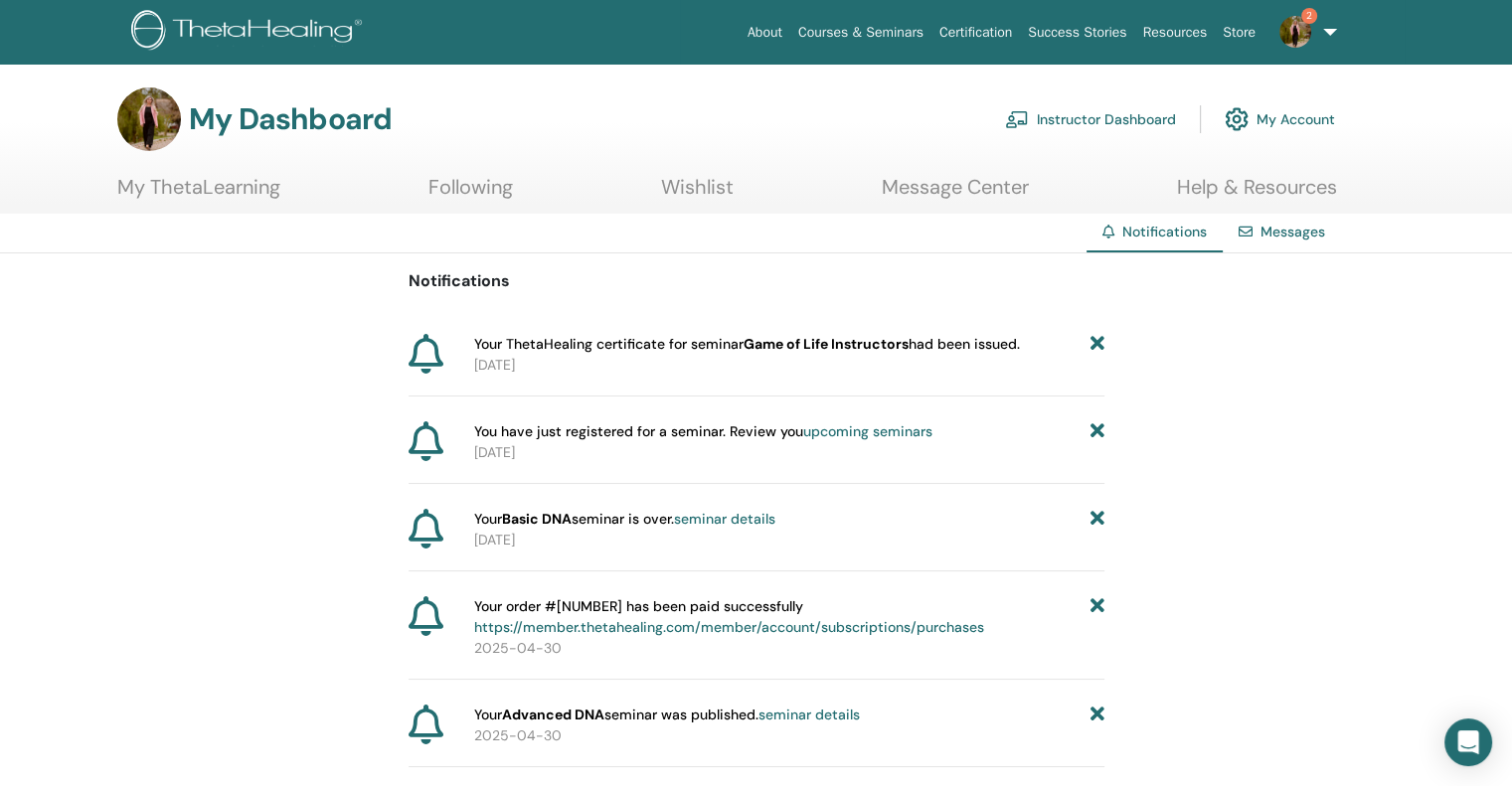 click on "Game of Life Instructors" at bounding box center [826, 344] 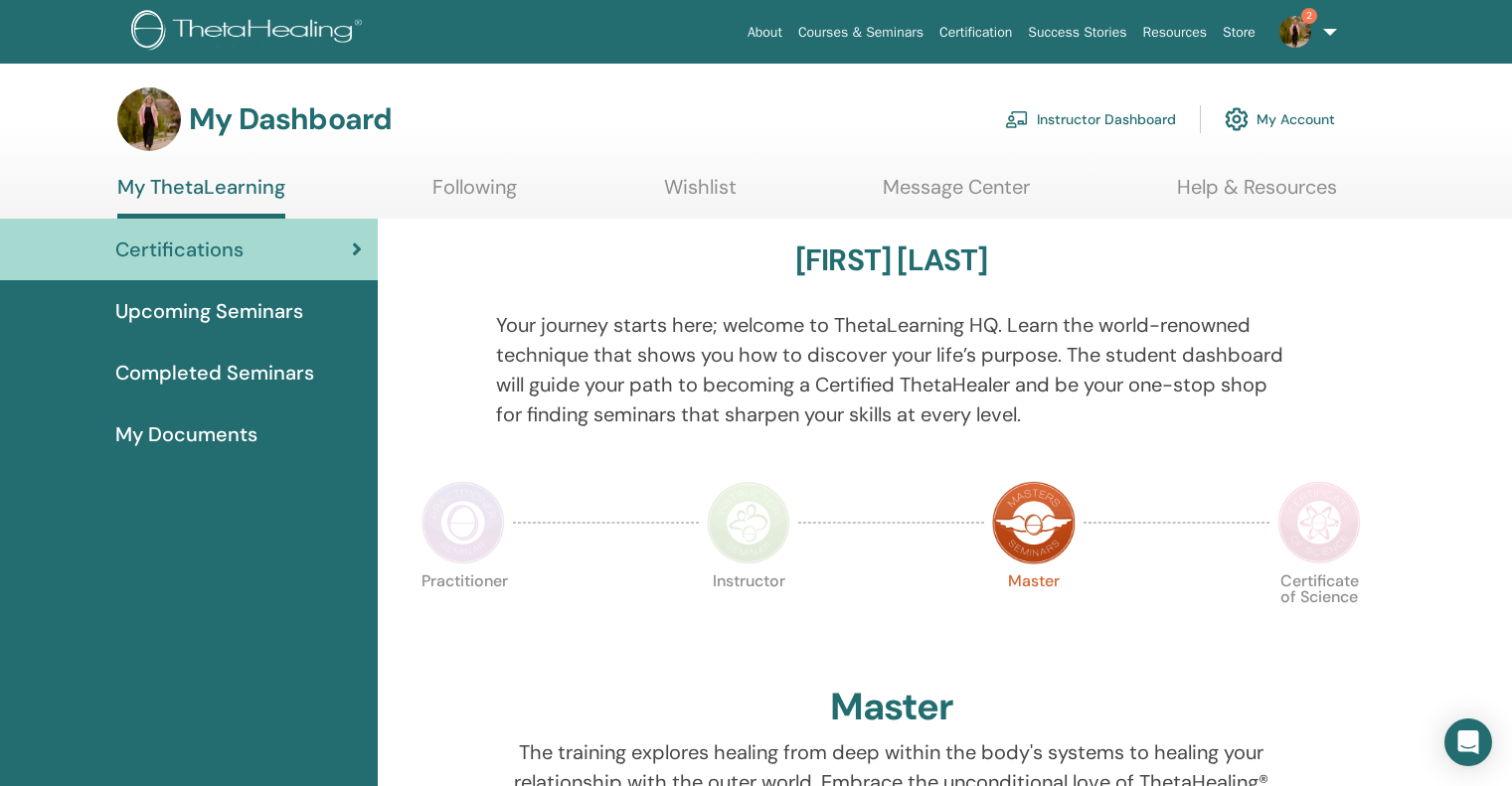 scroll, scrollTop: 0, scrollLeft: 0, axis: both 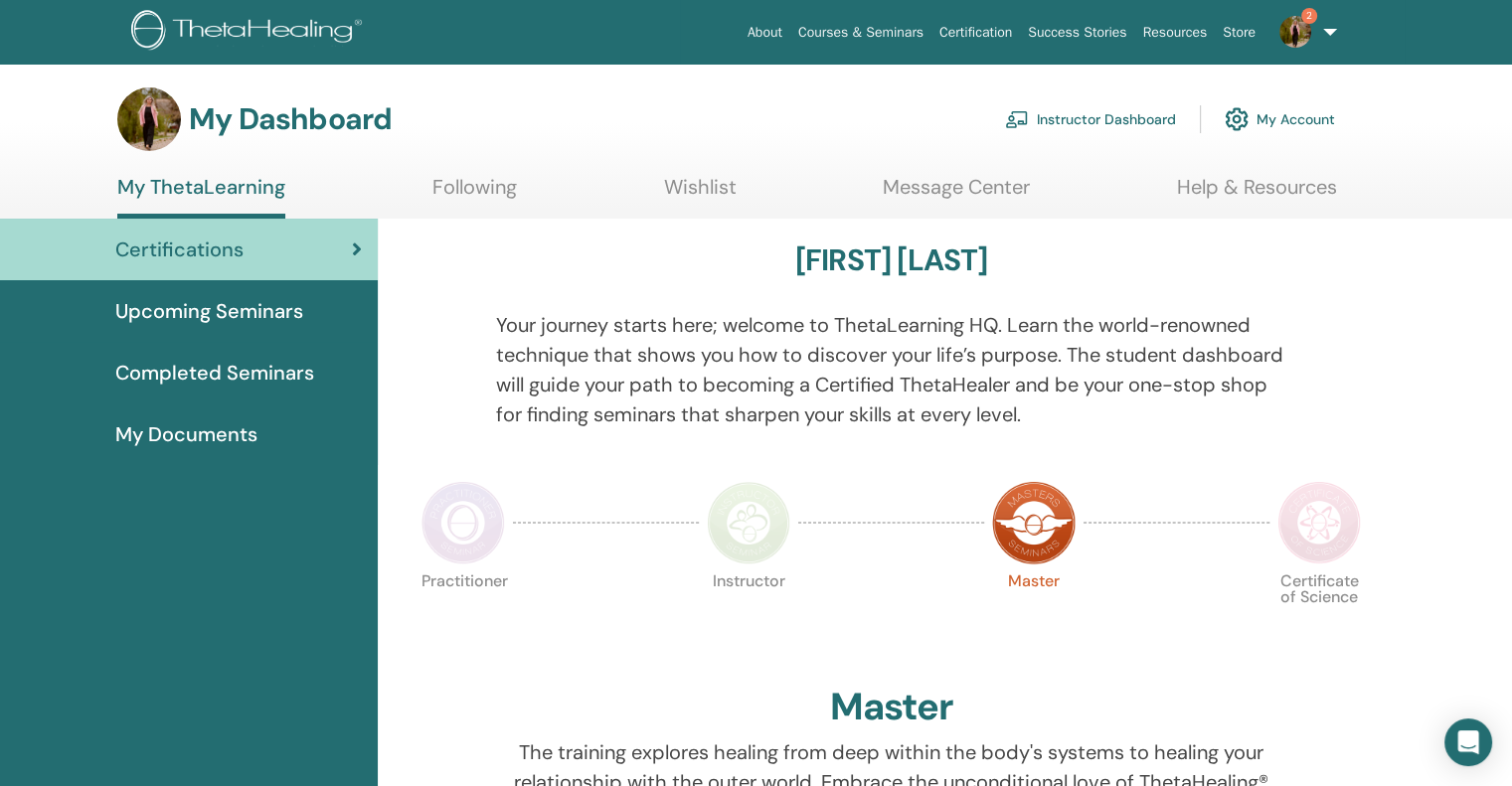 click on "Completed Seminars" at bounding box center [215, 373] 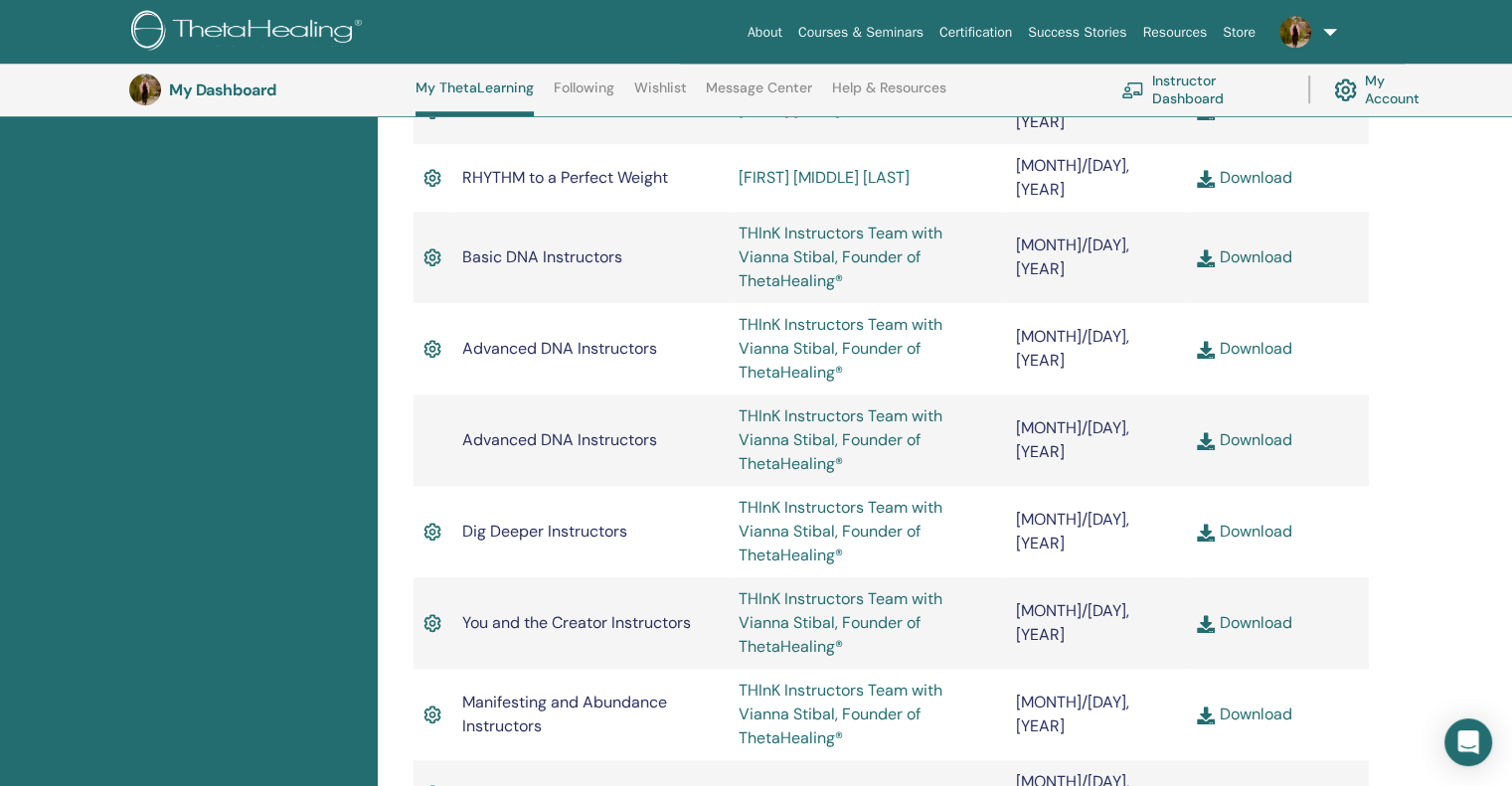 scroll, scrollTop: 1741, scrollLeft: 0, axis: vertical 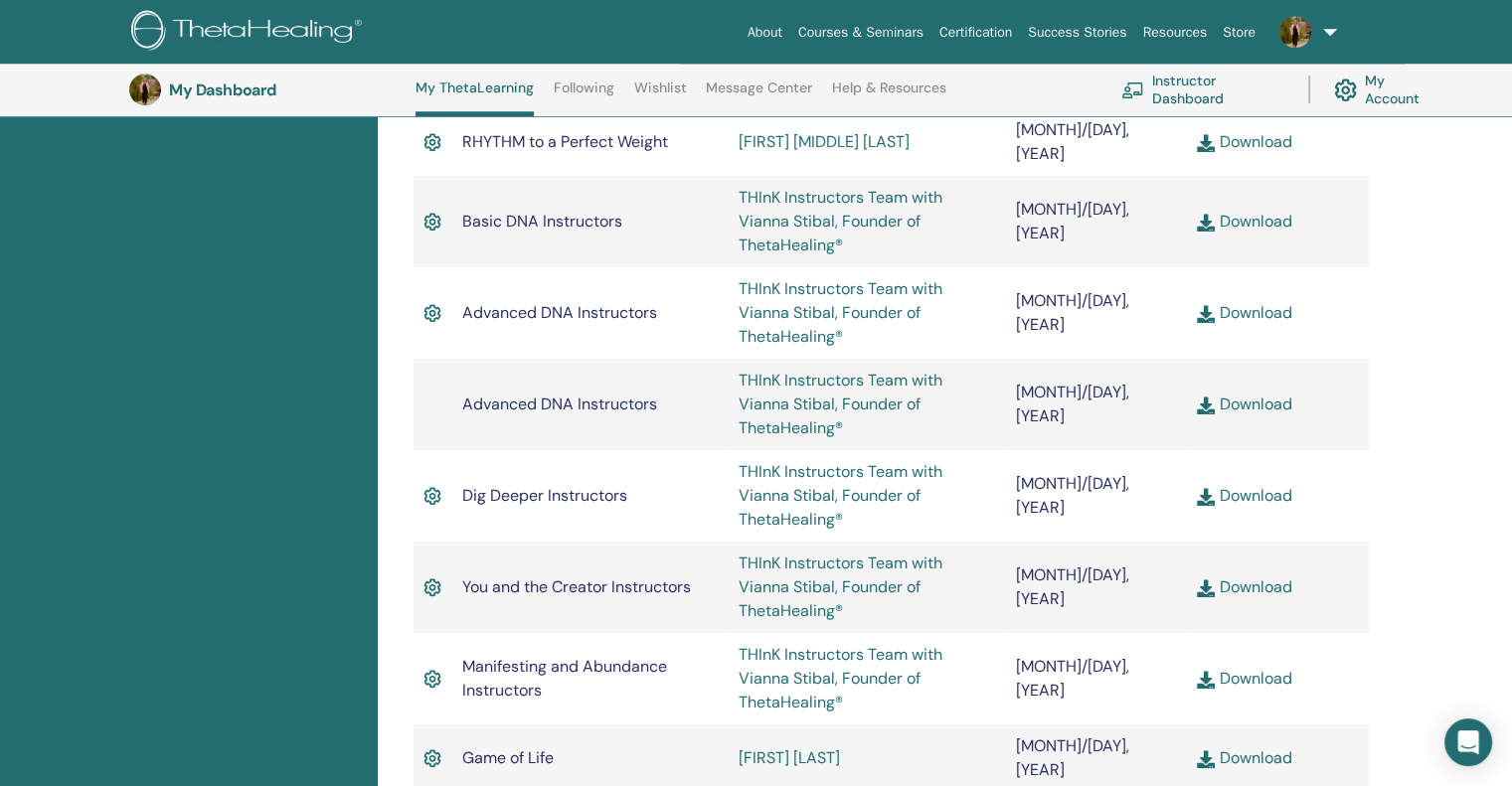 click on "Download" at bounding box center (1244, 928) 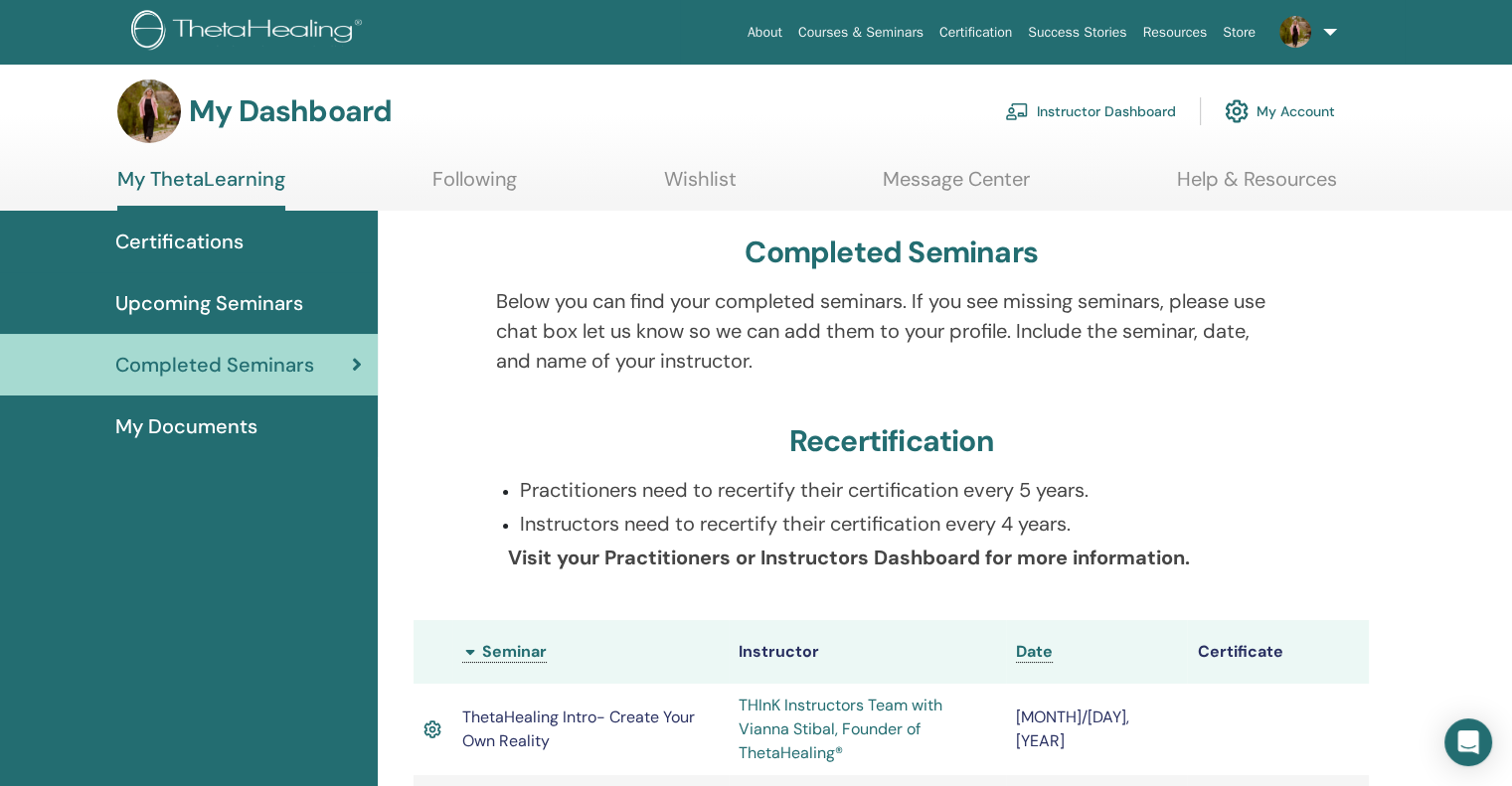 scroll, scrollTop: 0, scrollLeft: 0, axis: both 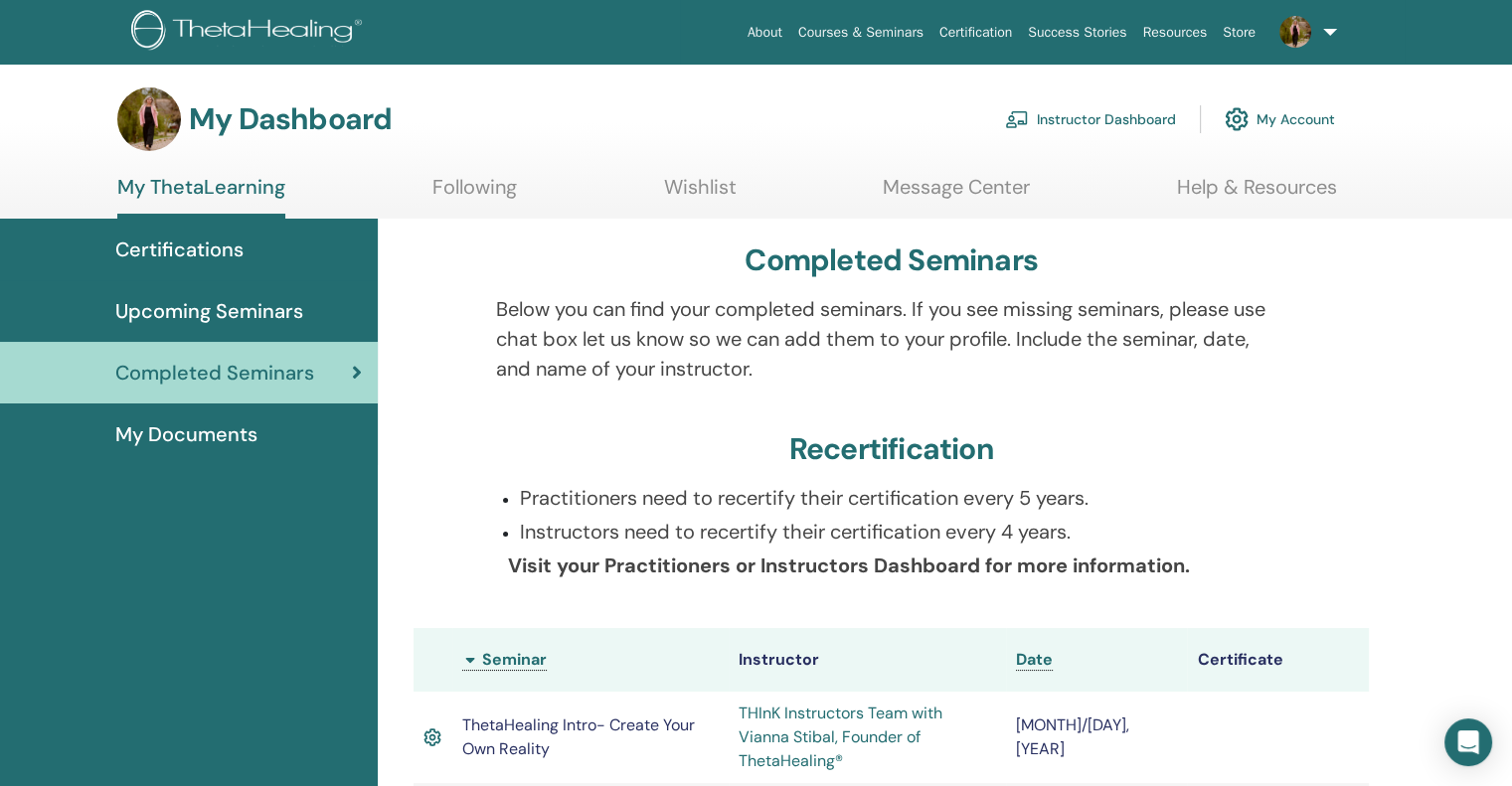 click on "Upcoming Seminars" at bounding box center [209, 311] 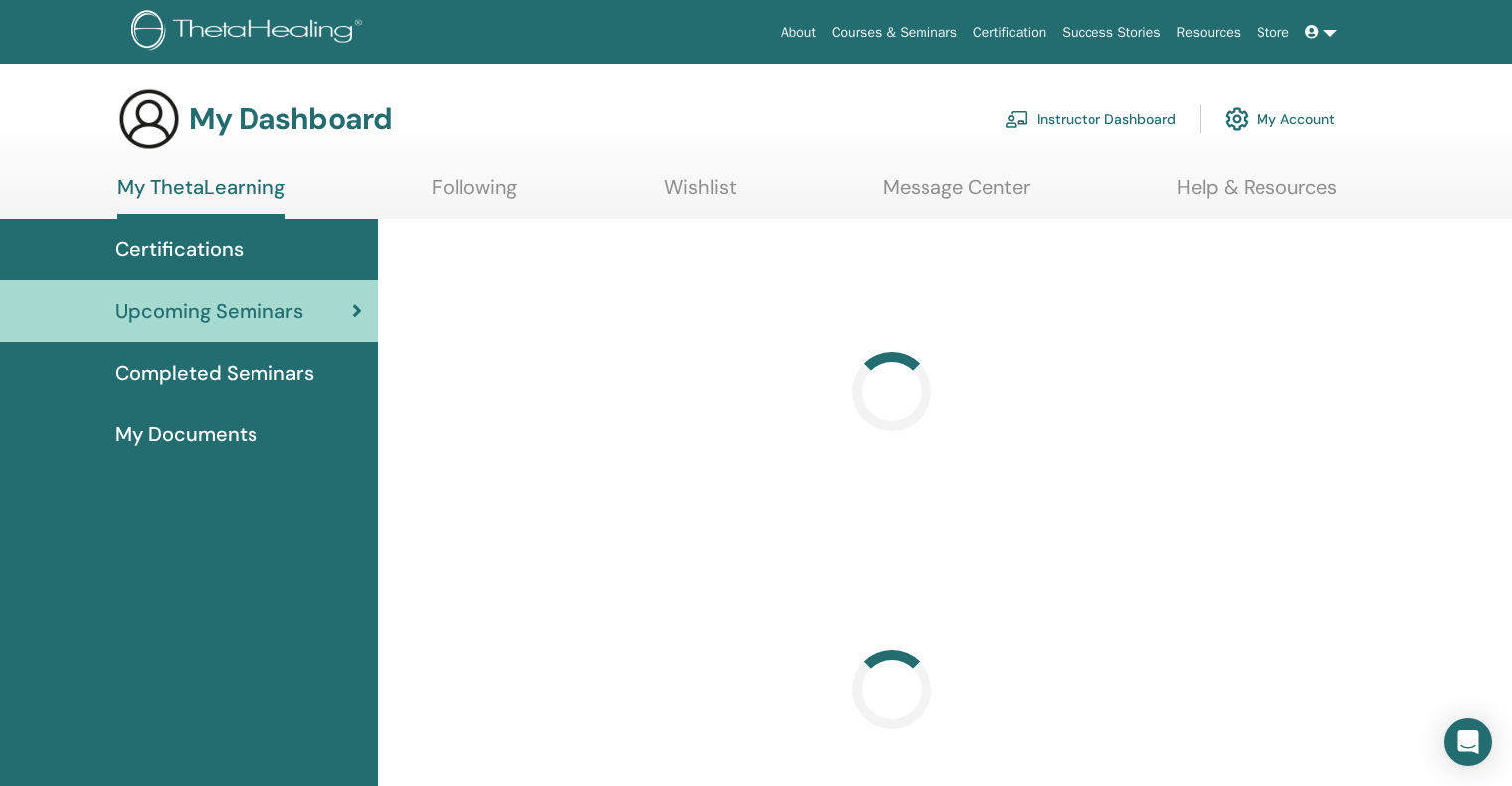 scroll, scrollTop: 0, scrollLeft: 0, axis: both 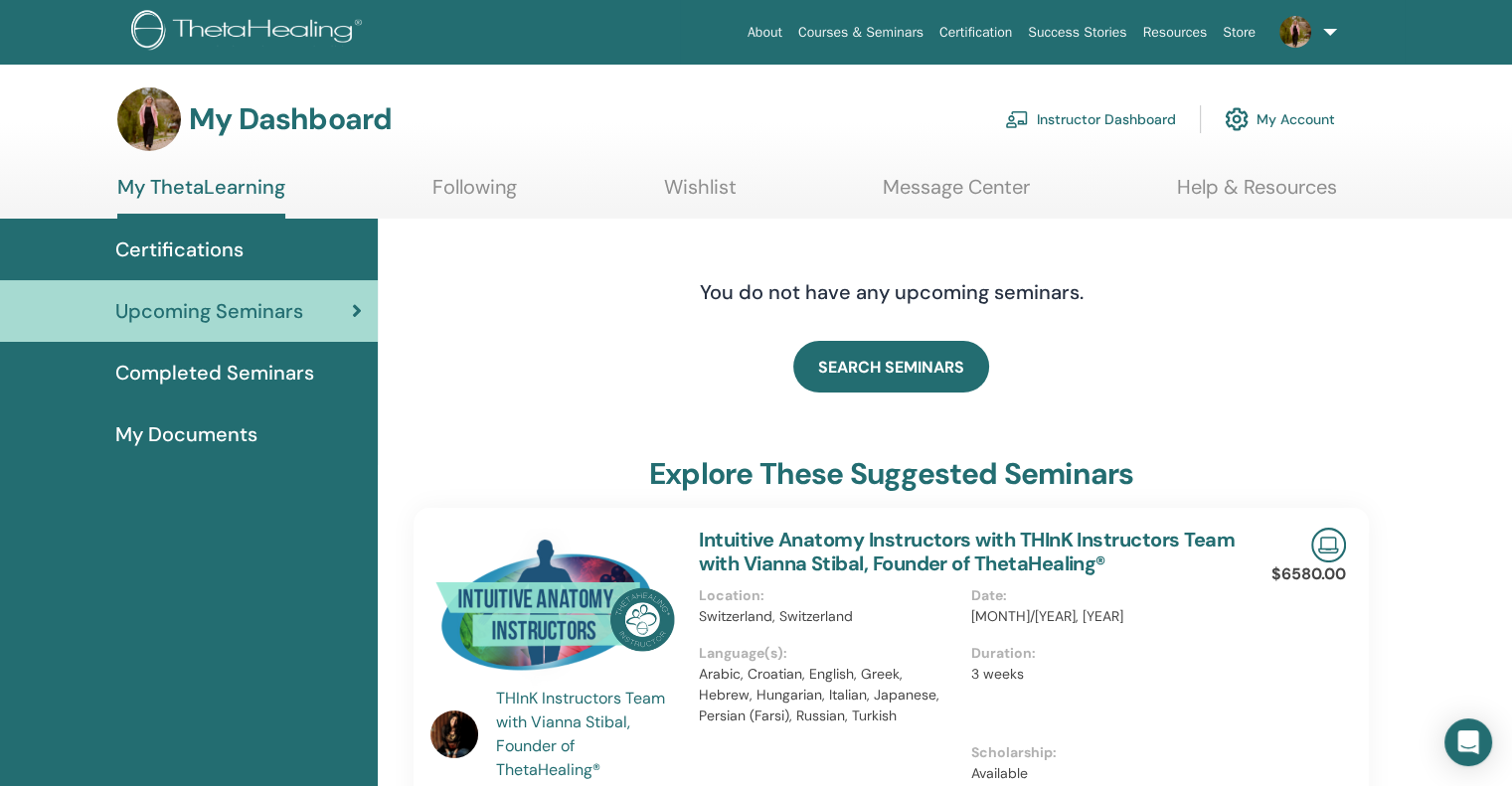 click on "Certifications" at bounding box center (179, 249) 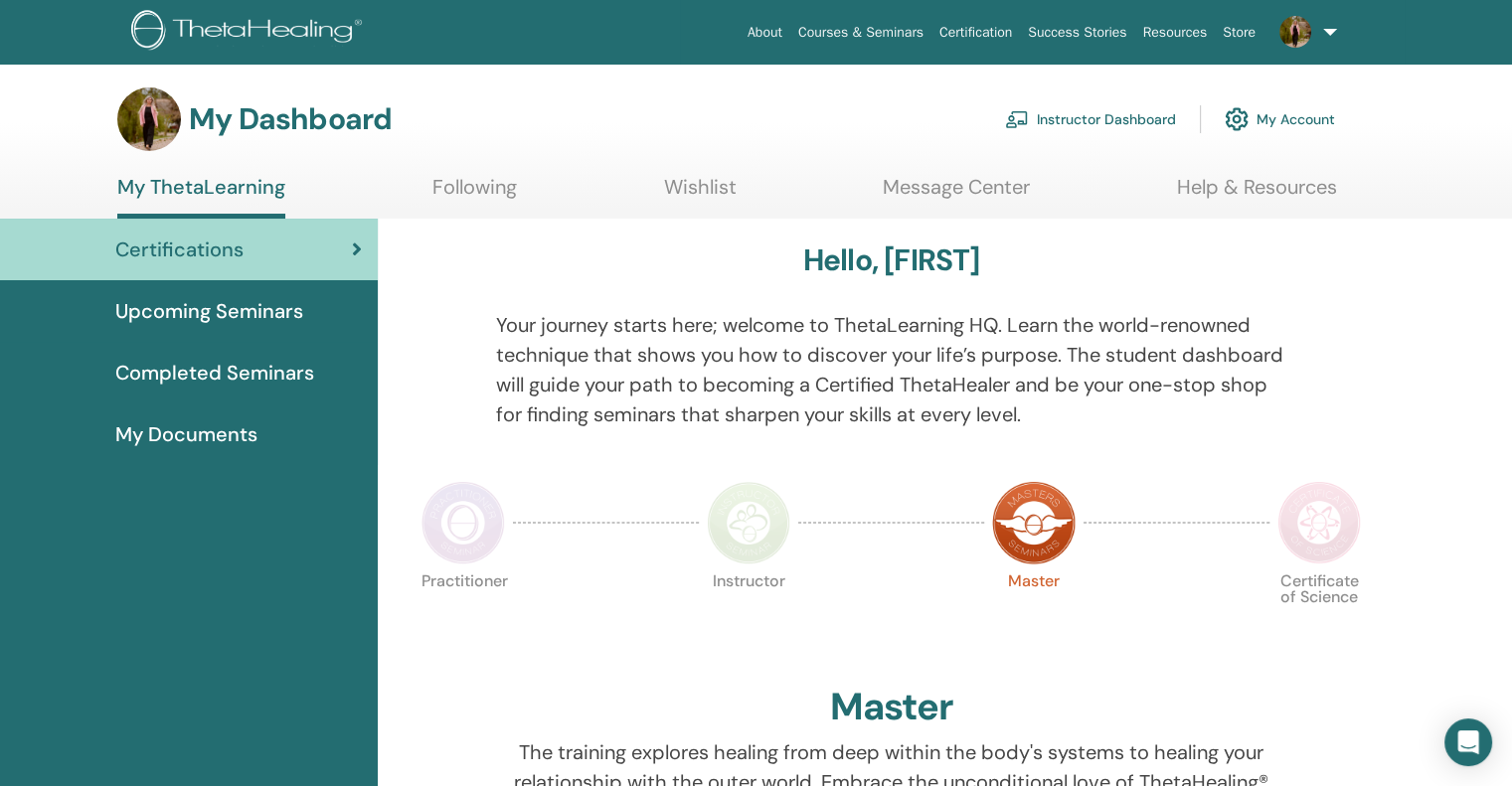 scroll, scrollTop: 0, scrollLeft: 0, axis: both 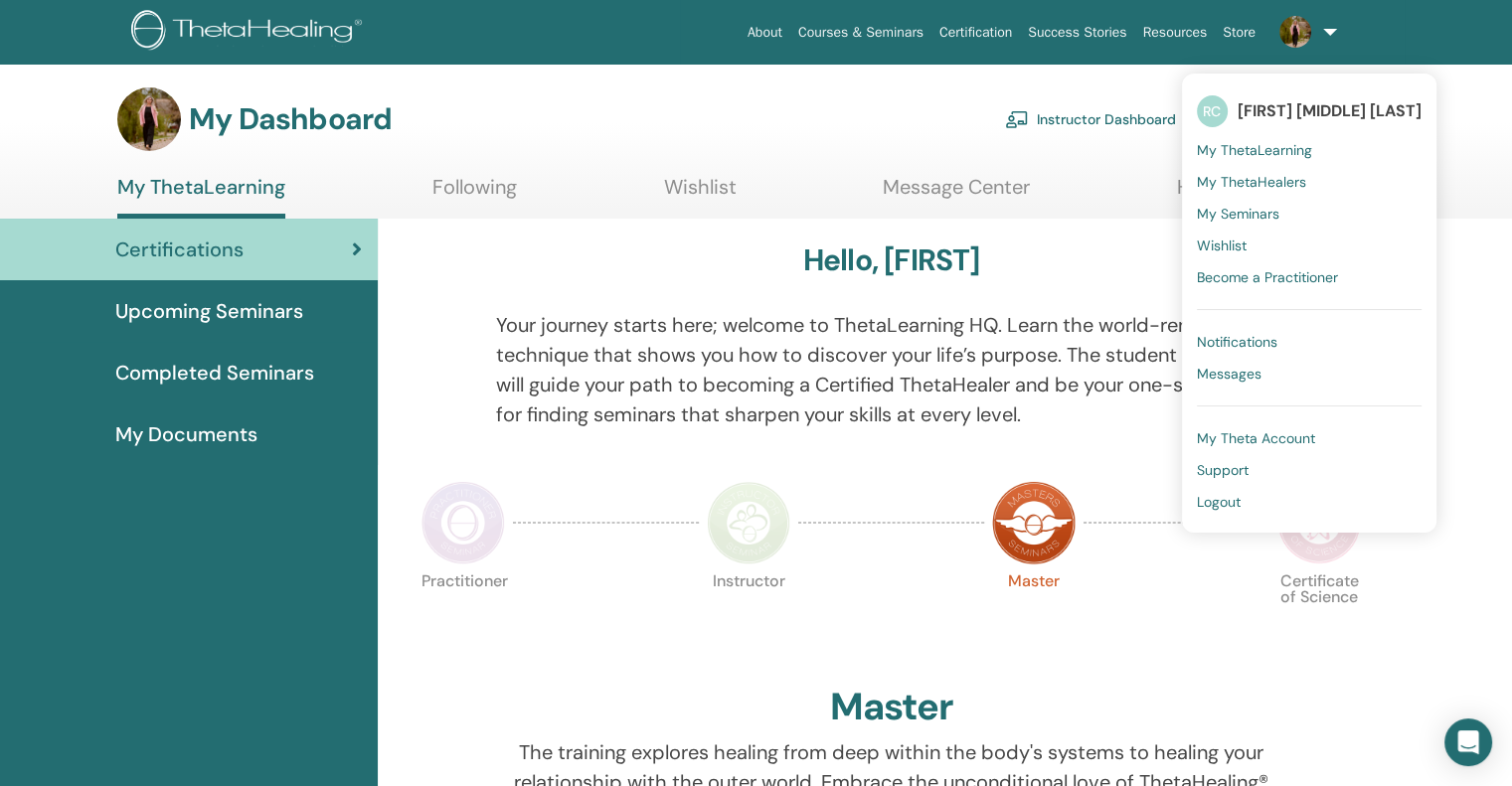 click on "[FIRST] [MIDDLE] [LAST]" at bounding box center [1329, 110] 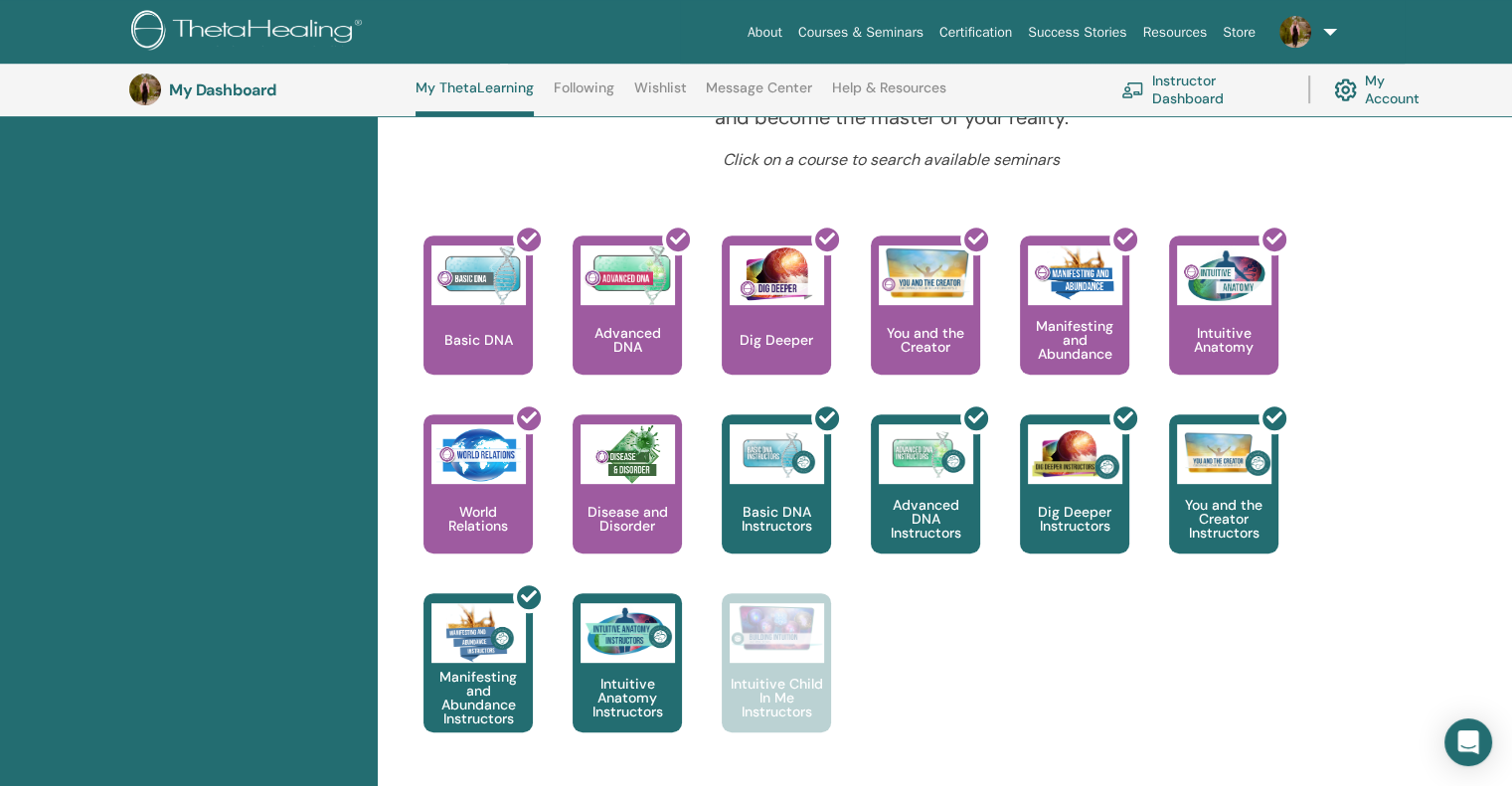 scroll, scrollTop: 847, scrollLeft: 0, axis: vertical 